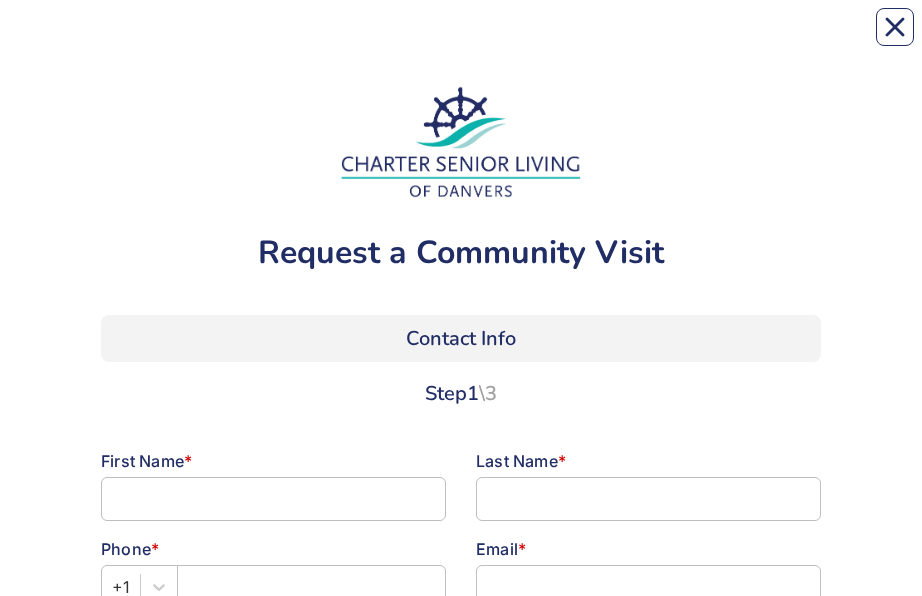 scroll, scrollTop: 0, scrollLeft: 0, axis: both 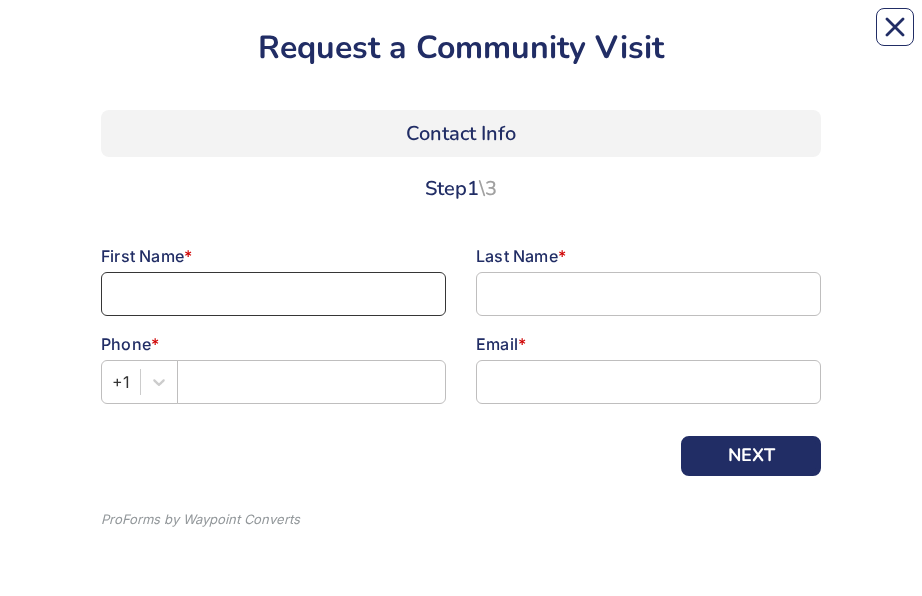 click at bounding box center (273, 294) 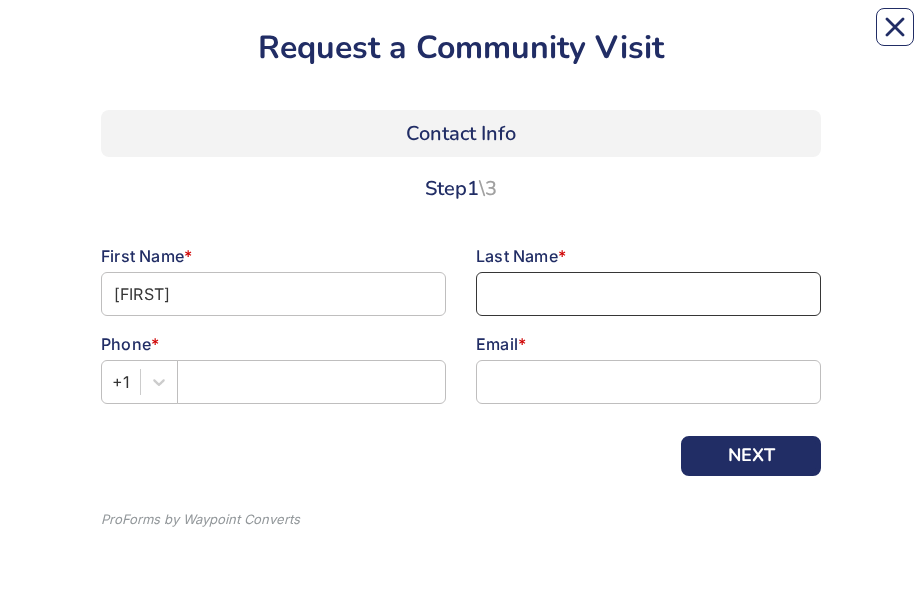 type on "[LAST]" 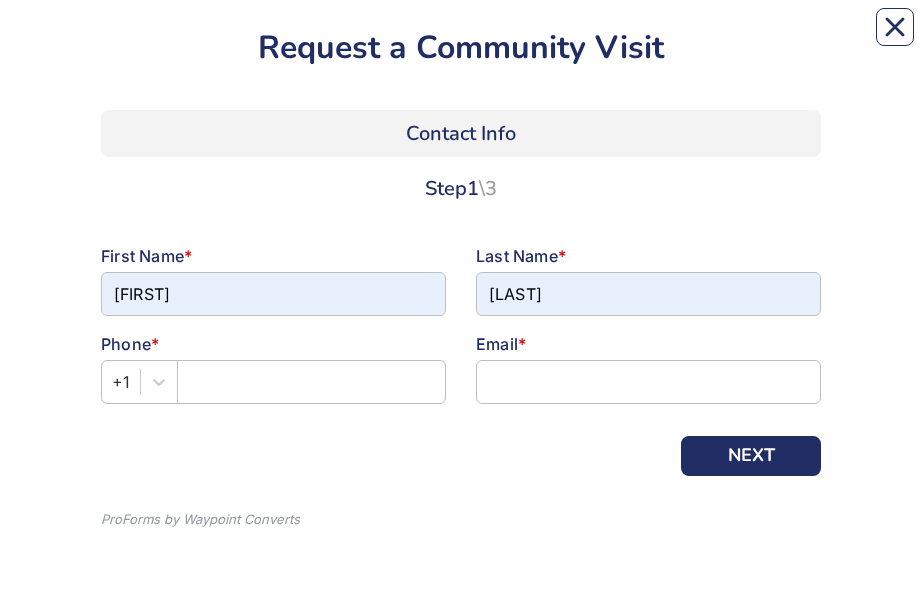 type on "[PHONE]" 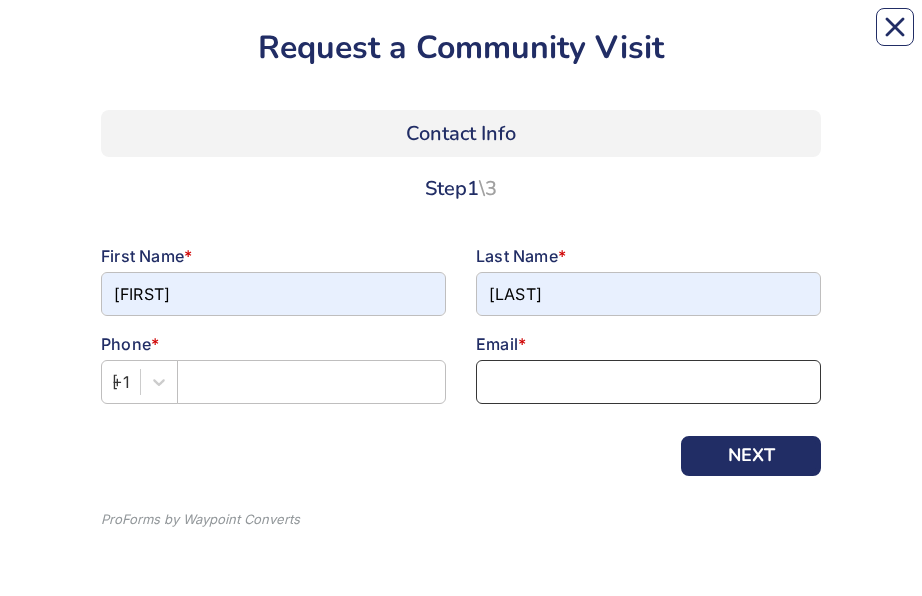 type on "[EMAIL]" 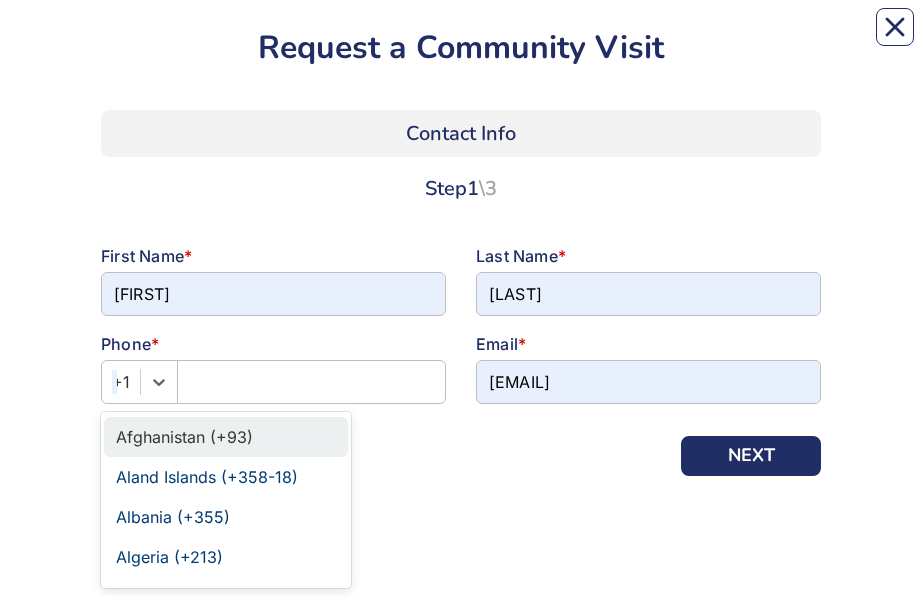 type on "[PHONE]" 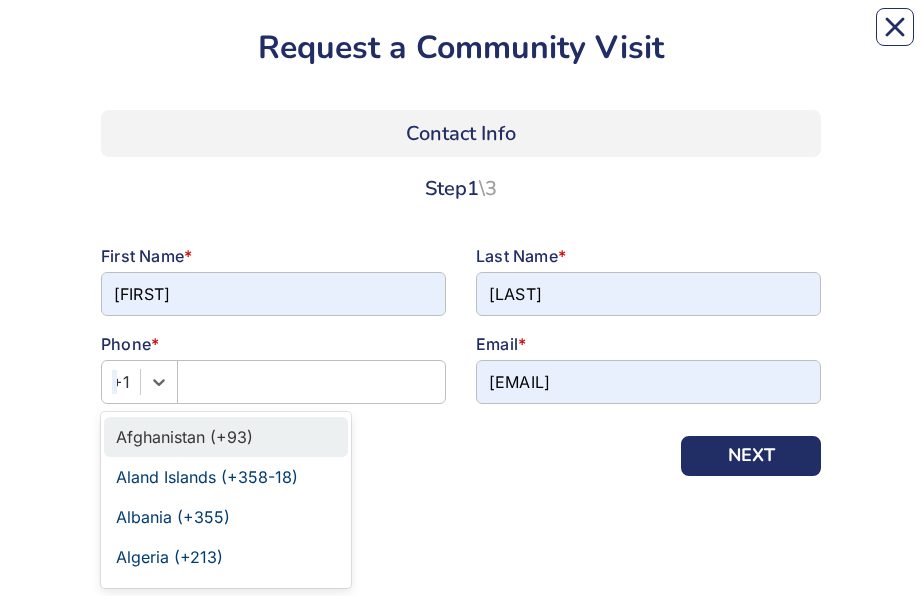 type on "[PHONE]" 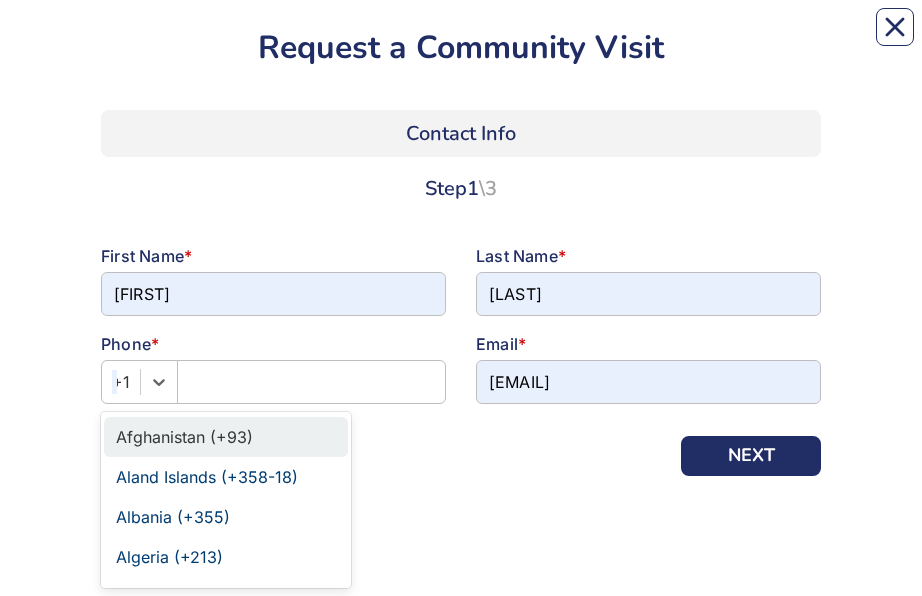 type on "[PHONE]" 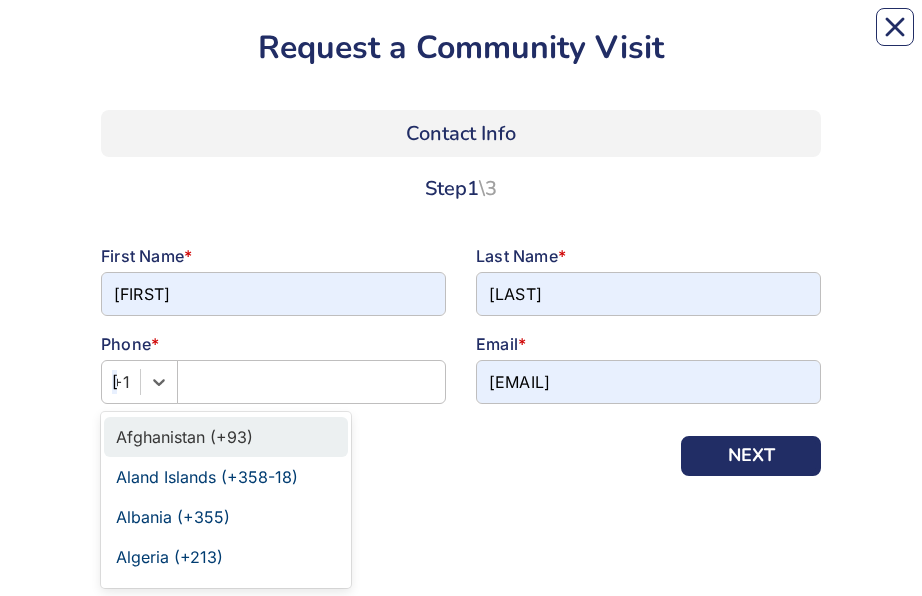 type 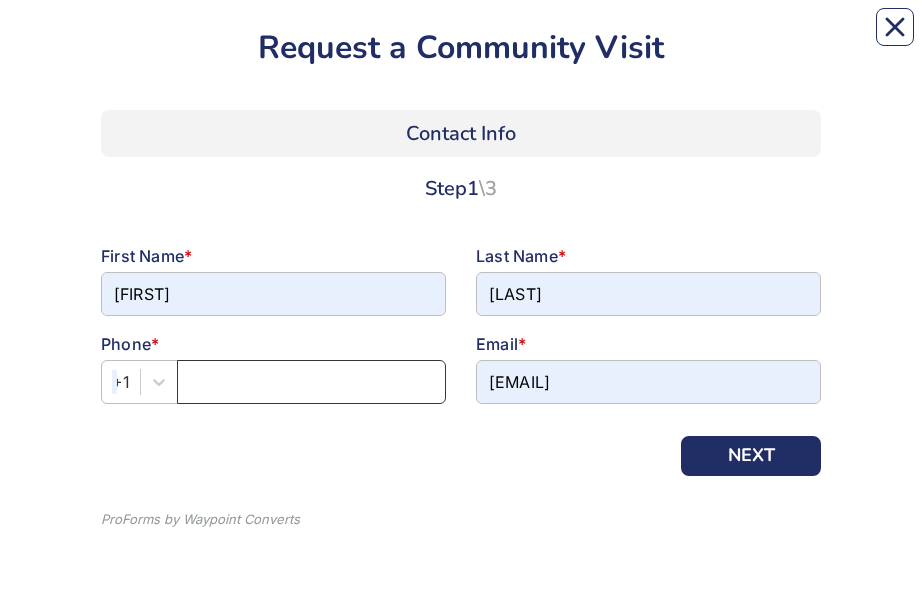 click at bounding box center (311, 382) 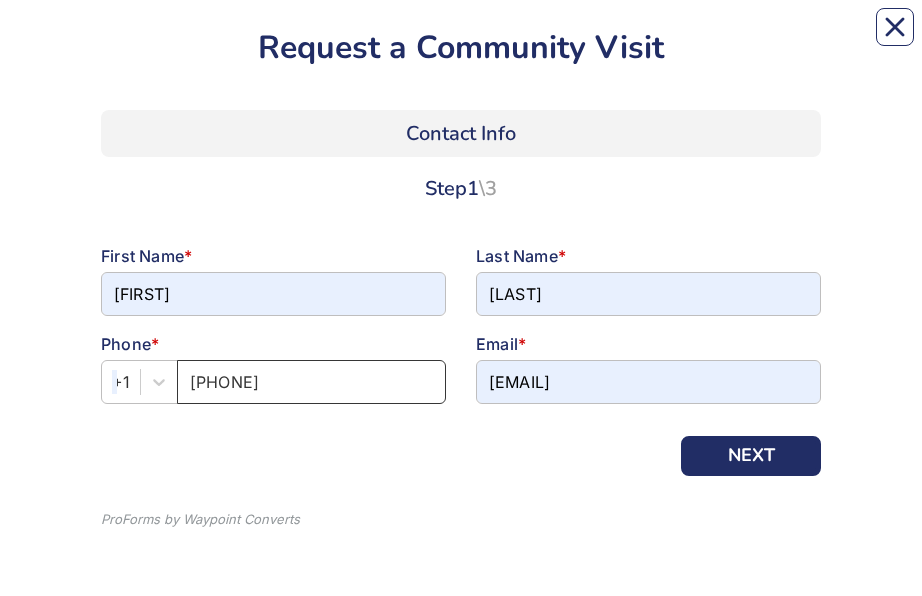 type on "[PHONE]" 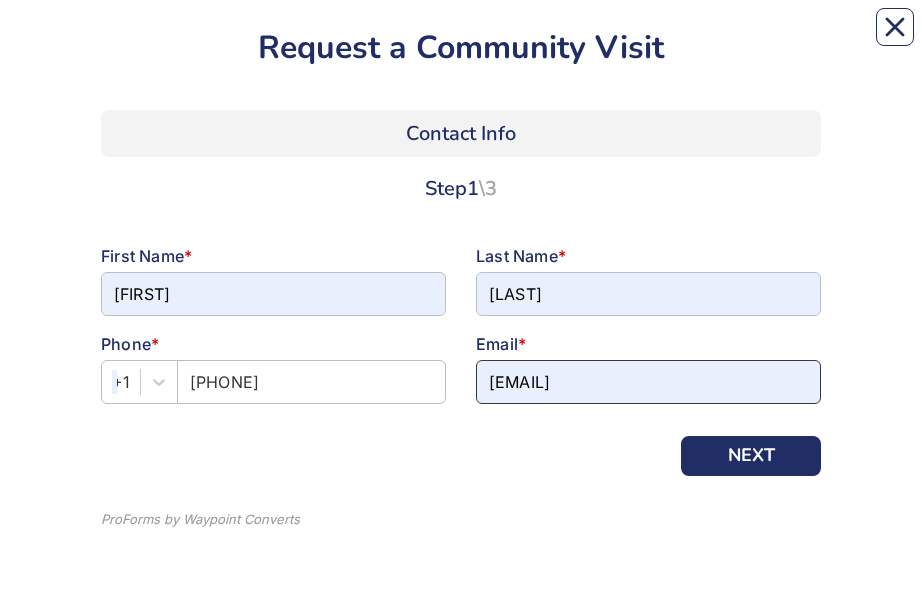 click on "[EMAIL]" at bounding box center [648, 382] 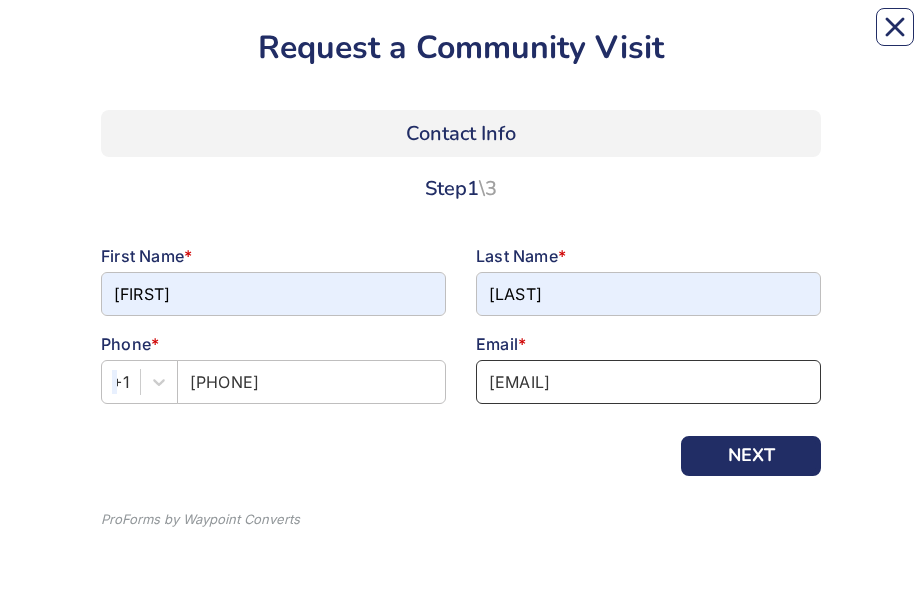 type on "[EMAIL]" 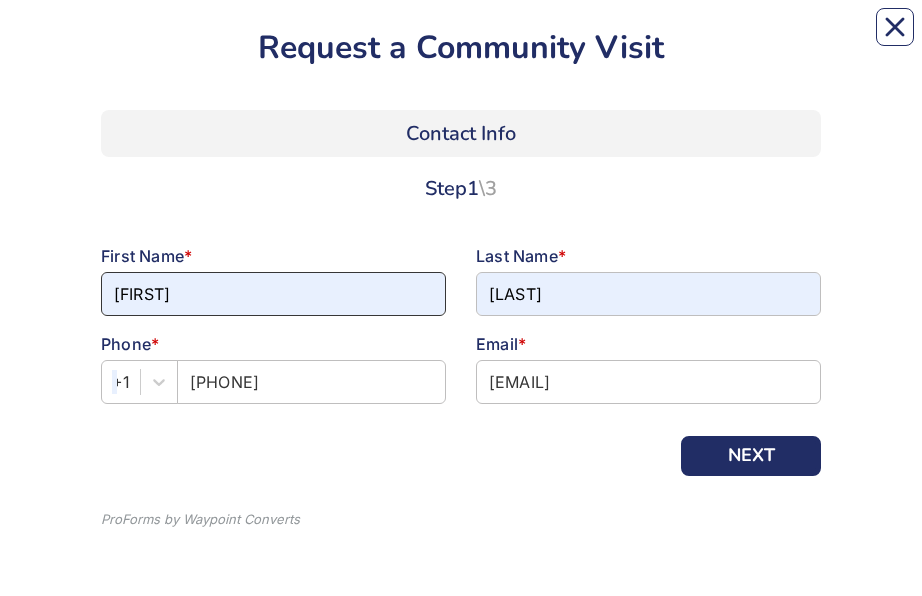 click on "[FIRST]" at bounding box center (273, 294) 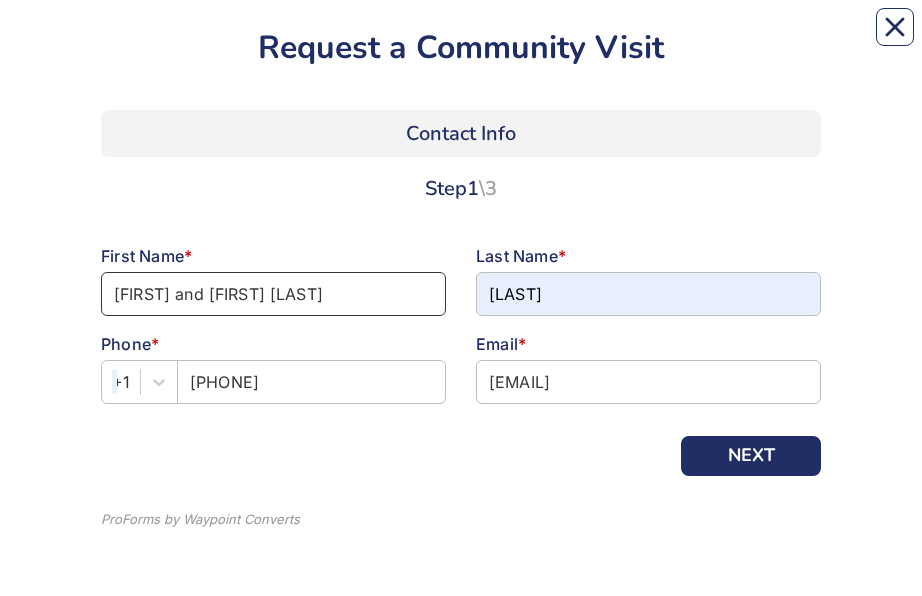 type on "[FIRST] and [FIRST] [LAST]" 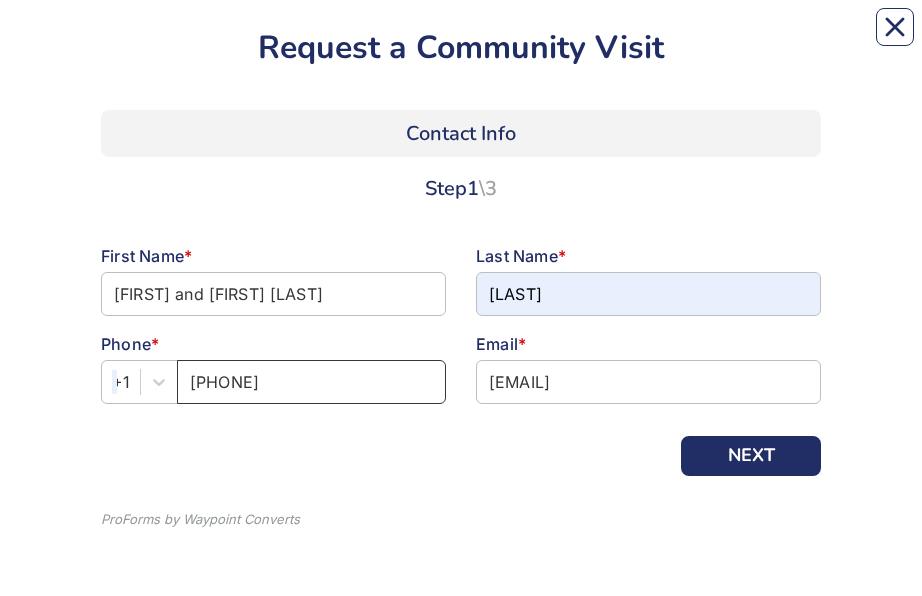 click on "[PHONE]" at bounding box center [311, 382] 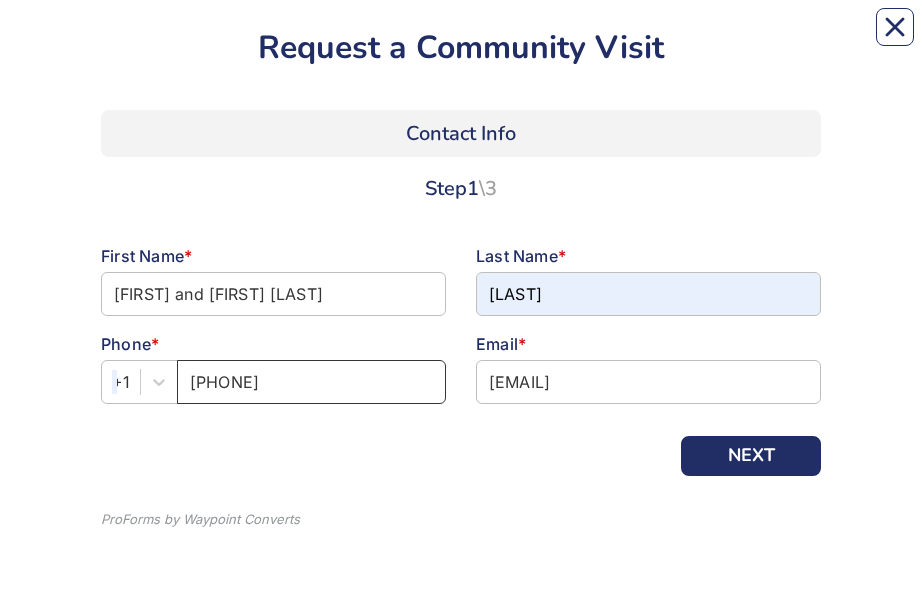 type on "[PHONE]" 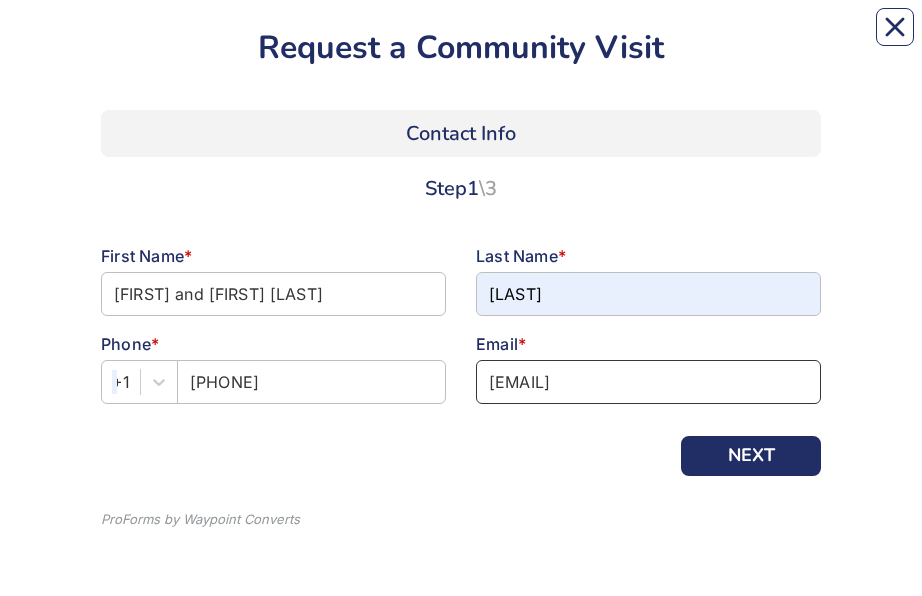 click on "[EMAIL]" at bounding box center (648, 382) 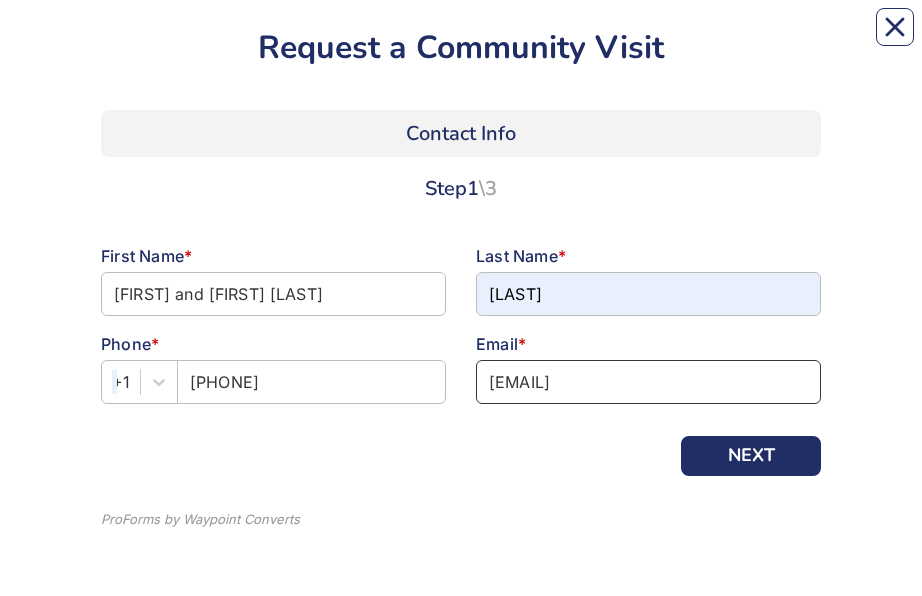 click on "[EMAIL]" at bounding box center [648, 382] 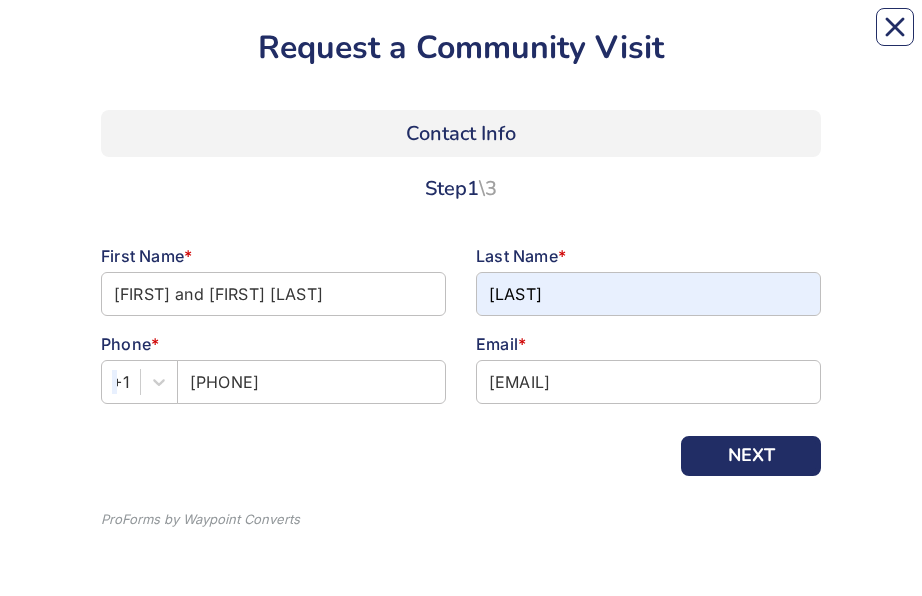 click on "NEXT" at bounding box center (751, 456) 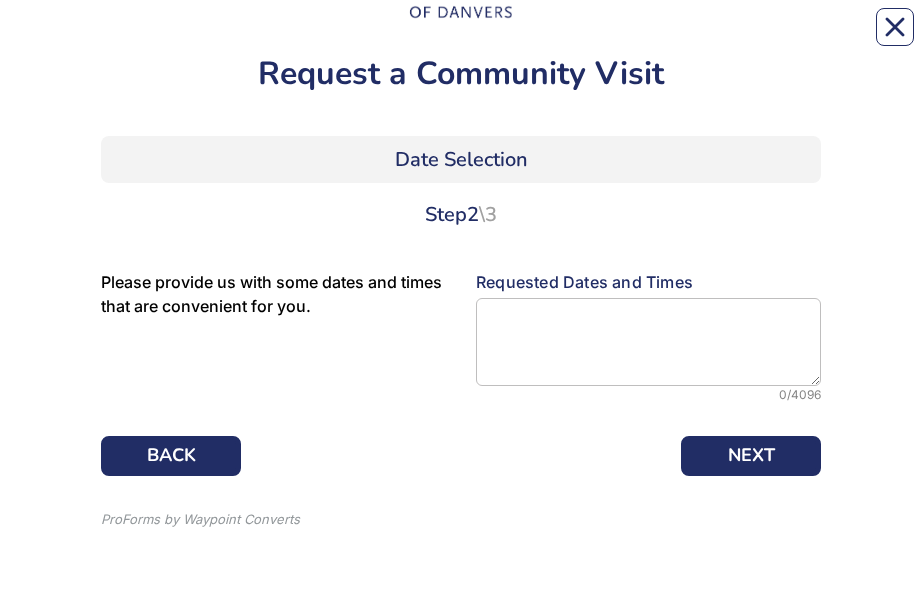 scroll, scrollTop: 179, scrollLeft: 0, axis: vertical 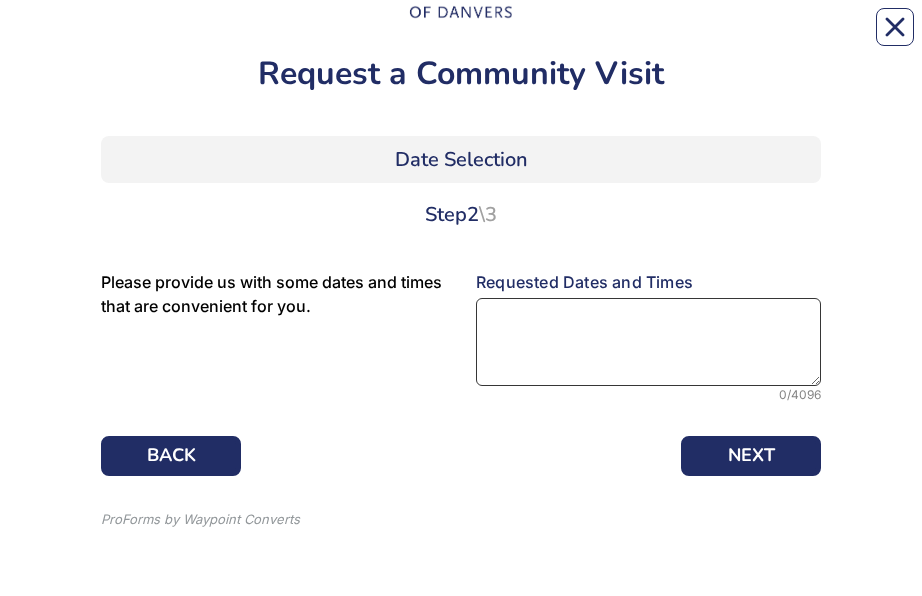 click at bounding box center [648, 342] 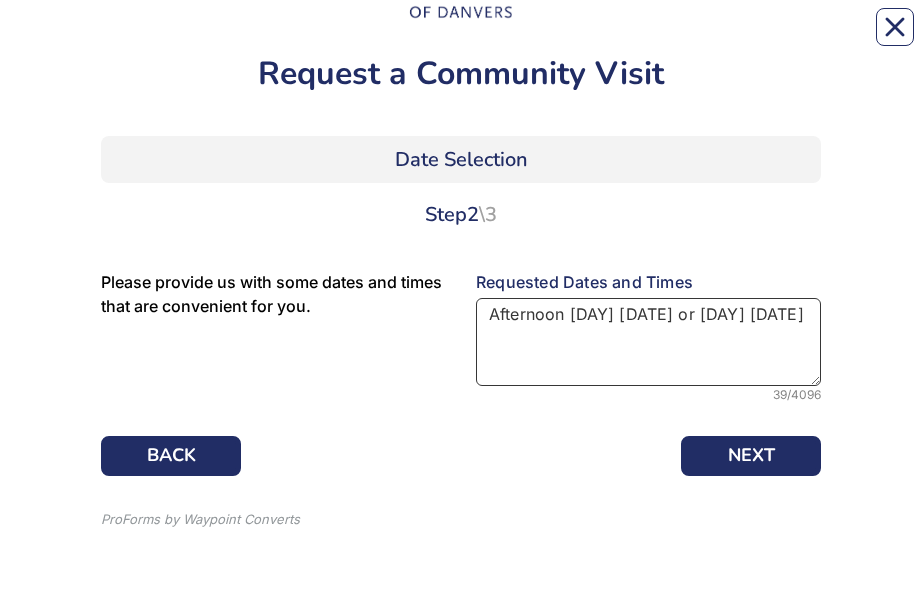click on "Afternoon [DAY] [DATE] or [DAY] [DATE]" at bounding box center (648, 342) 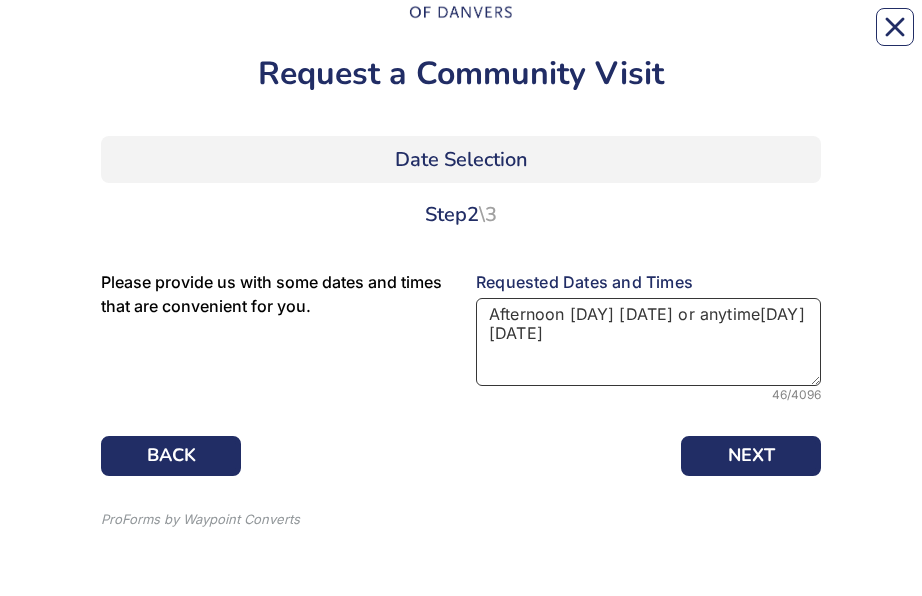 type on "Afternoon [DAY] [DATE] or anytime [DAY] [DATE]" 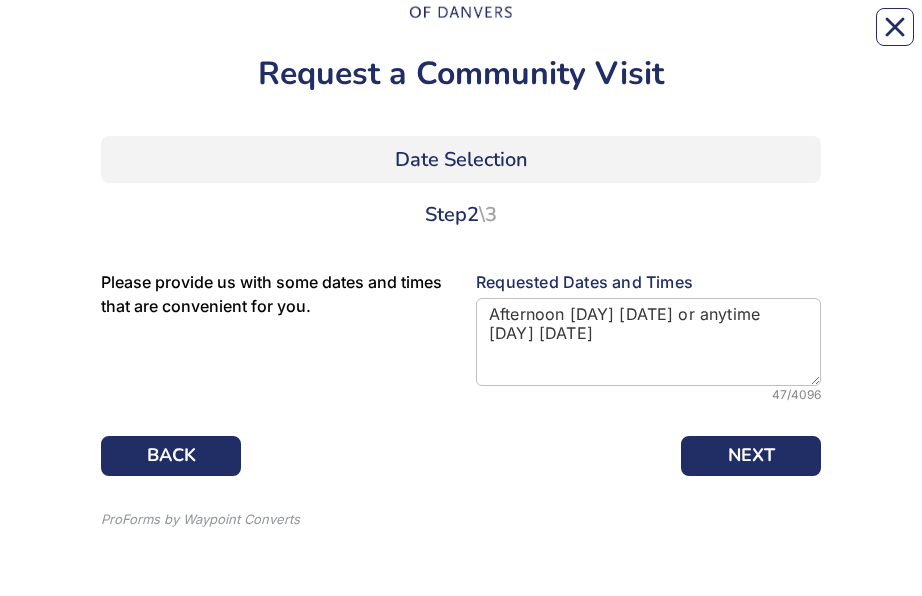 click on "NEXT" at bounding box center (751, 456) 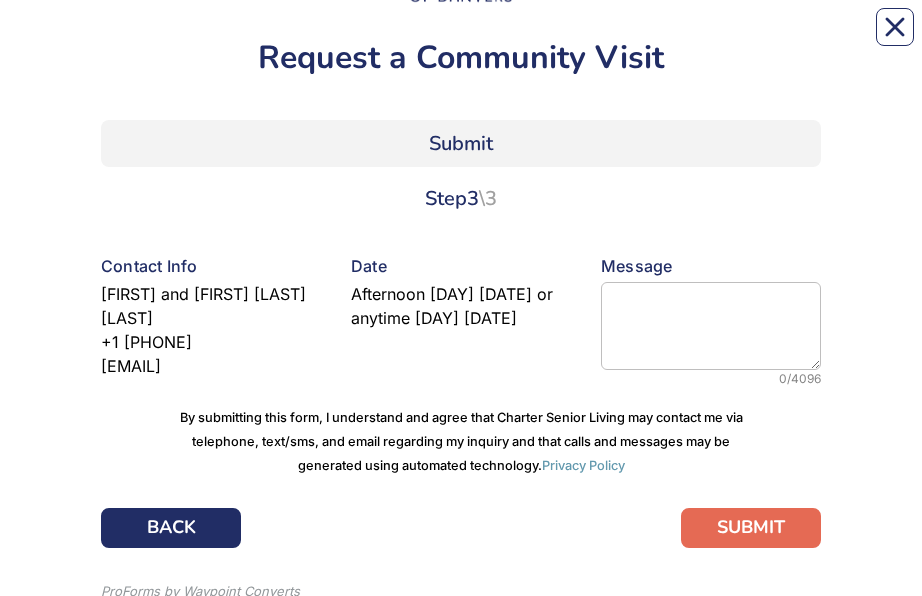 scroll, scrollTop: 218, scrollLeft: 0, axis: vertical 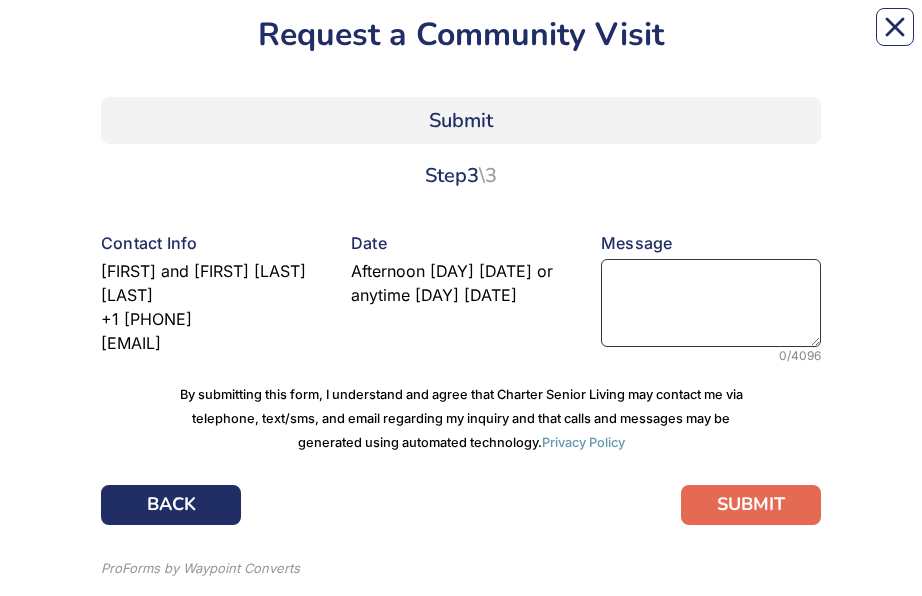 click at bounding box center (711, 303) 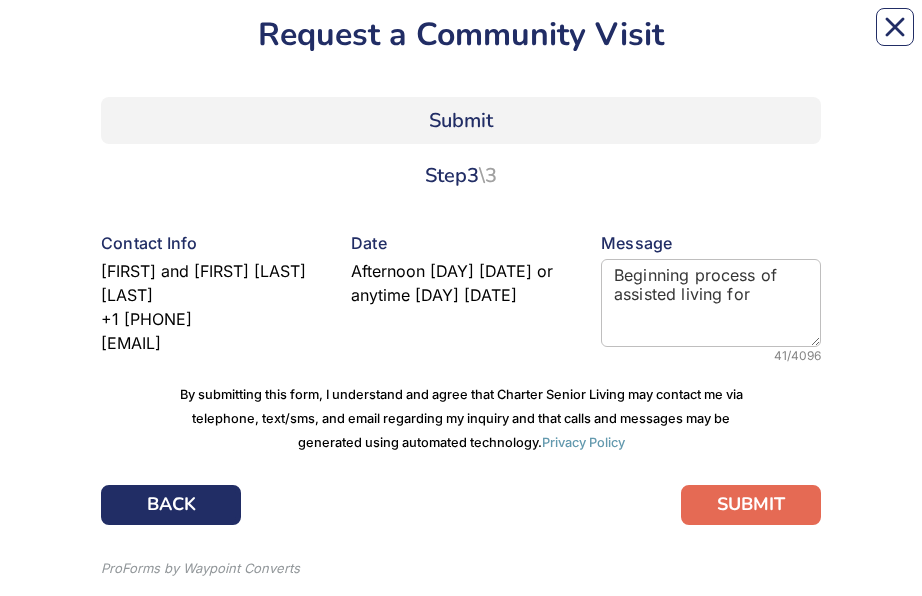 click on "[FIRST] and [FIRST] [LAST] [LAST]" at bounding box center [211, 283] 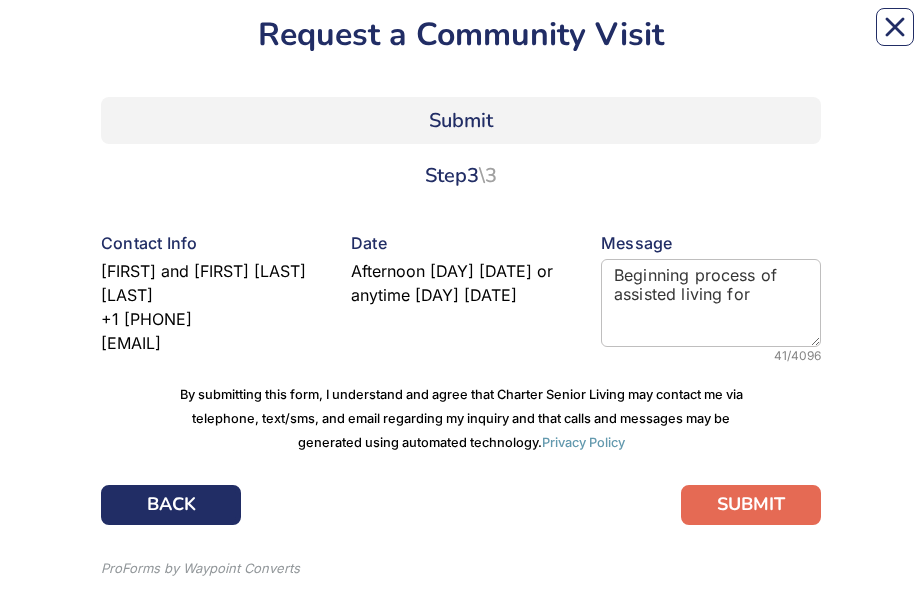 click on "[FIRST] and [FIRST] [LAST] [LAST]" at bounding box center (211, 283) 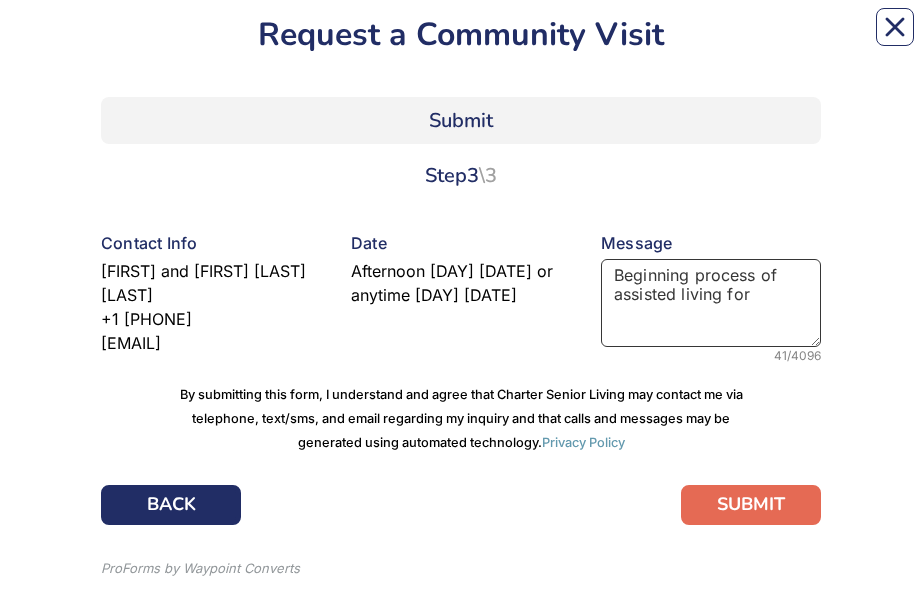 click on "Beginning process of assisted living for" at bounding box center [711, 303] 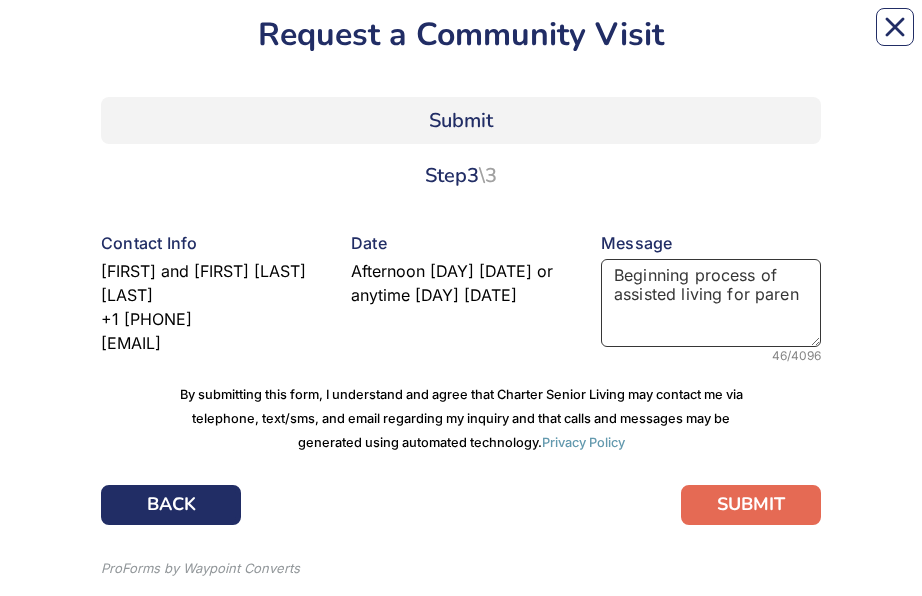 type on "Beginning process of assisted living for parent" 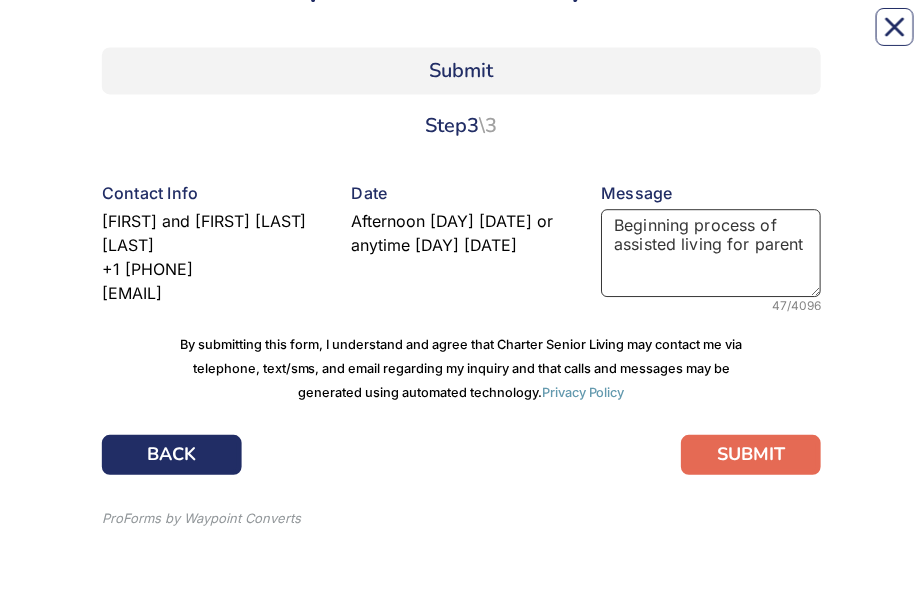 scroll, scrollTop: 268, scrollLeft: 0, axis: vertical 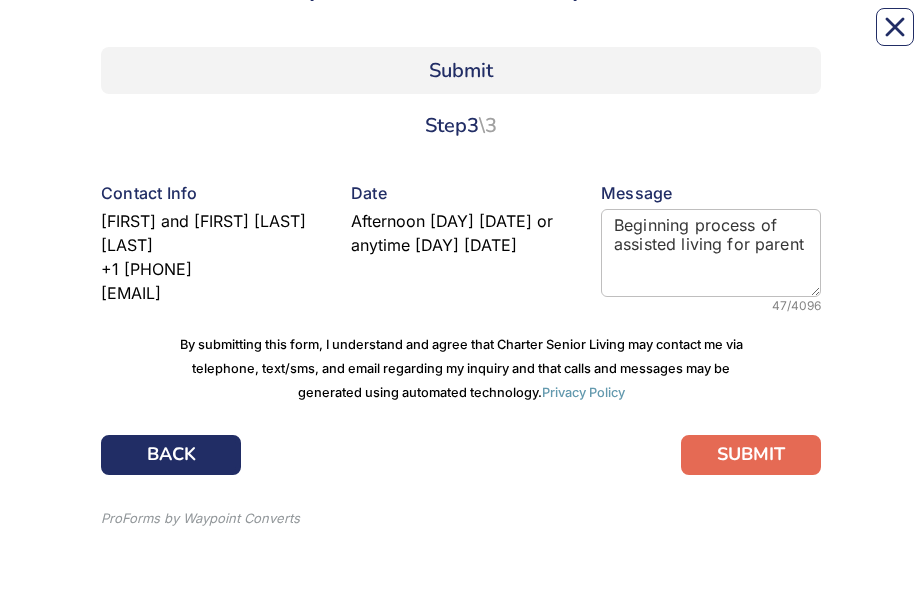 click on "BACK" at bounding box center [171, 455] 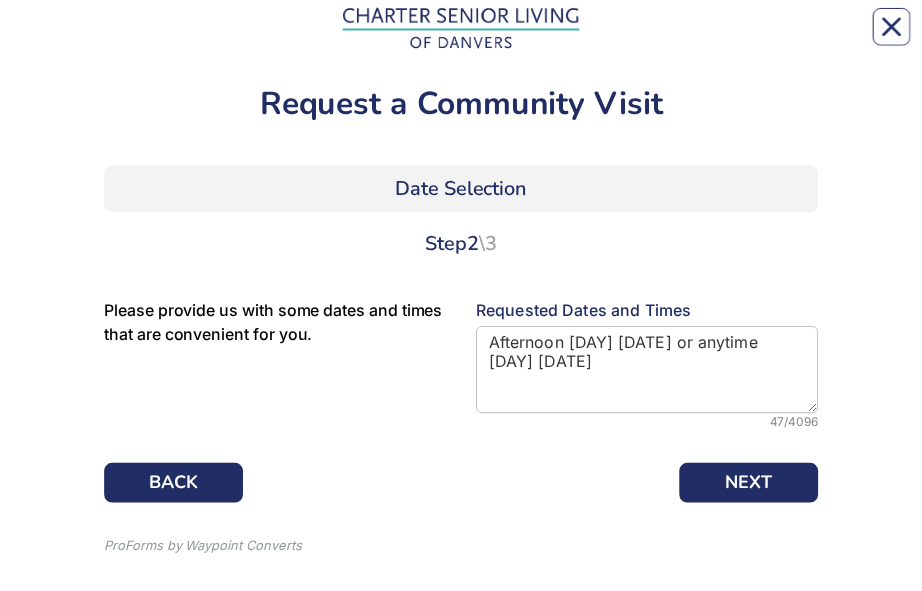 scroll, scrollTop: 184, scrollLeft: 0, axis: vertical 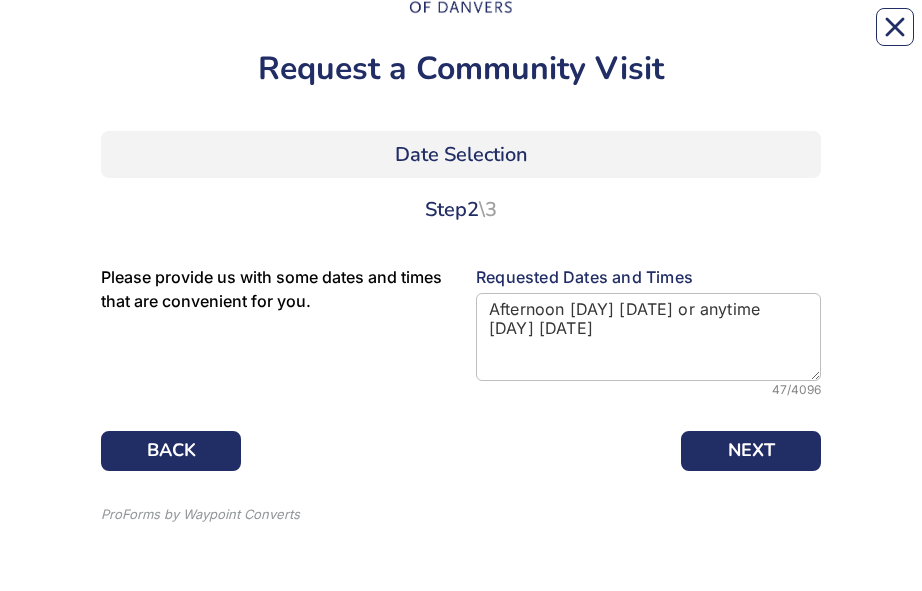 click on "BACK" at bounding box center (171, 451) 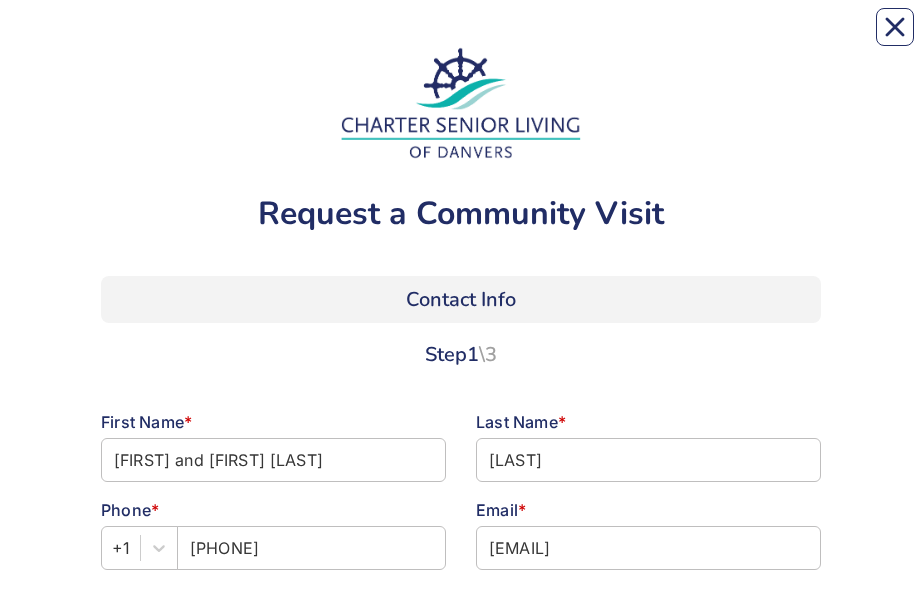 scroll, scrollTop: 38, scrollLeft: 0, axis: vertical 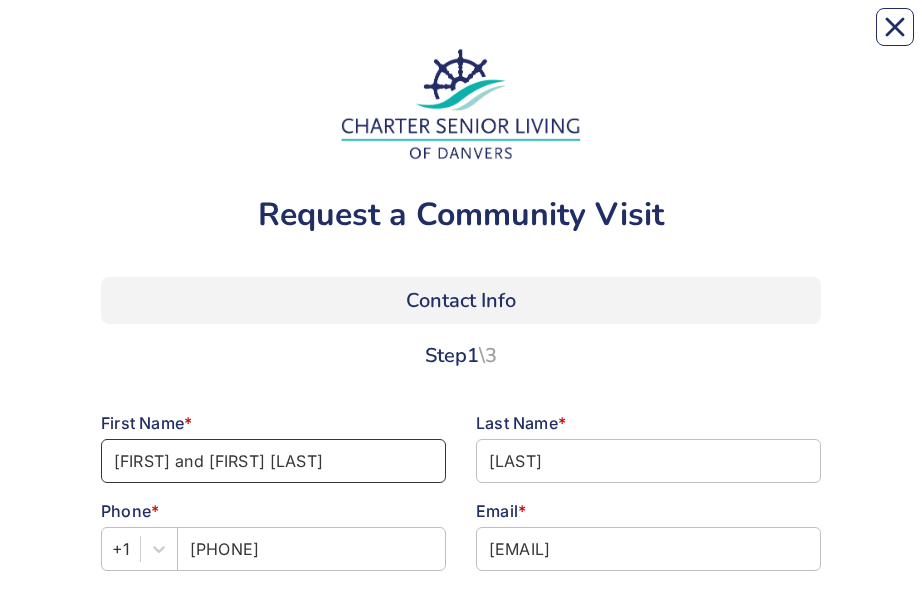 click on "[FIRST] and [FIRST] [LAST]" at bounding box center [273, 461] 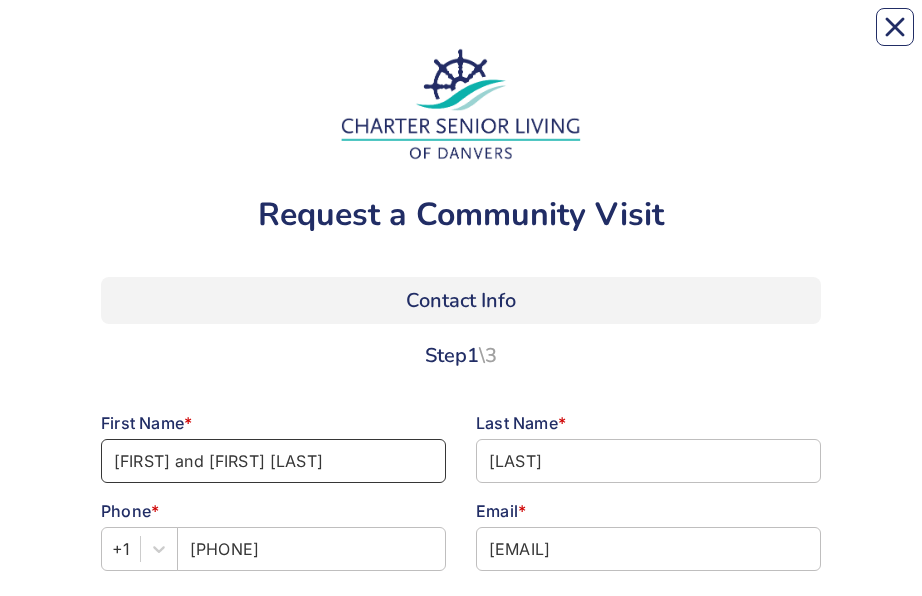 type on "[FIRST] and [FIRST]" 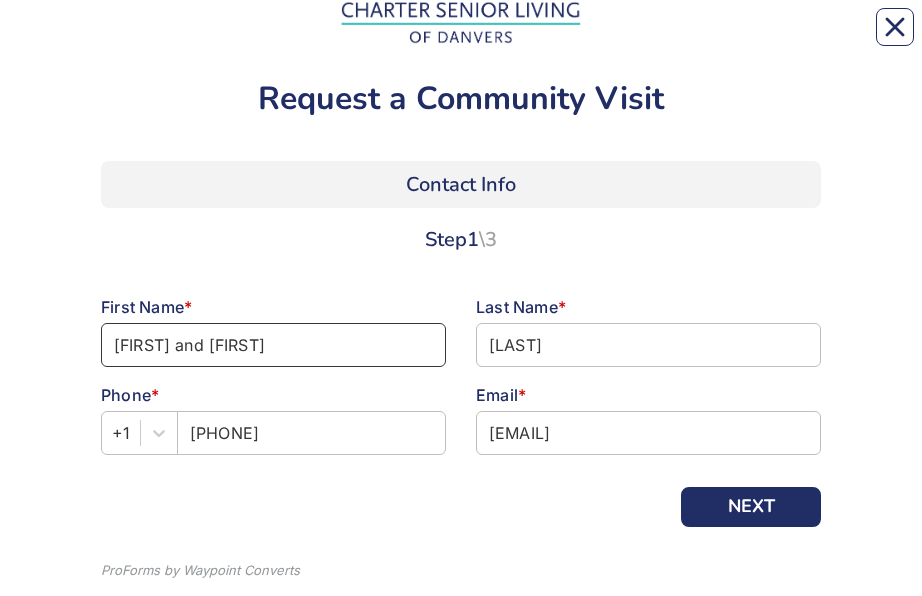 scroll, scrollTop: 155, scrollLeft: 0, axis: vertical 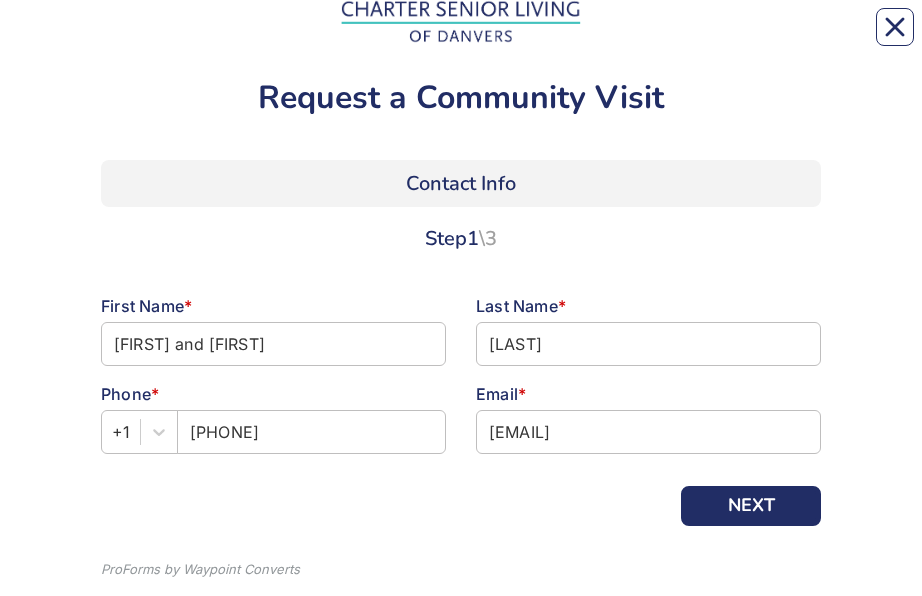 click on "NEXT" at bounding box center (751, 506) 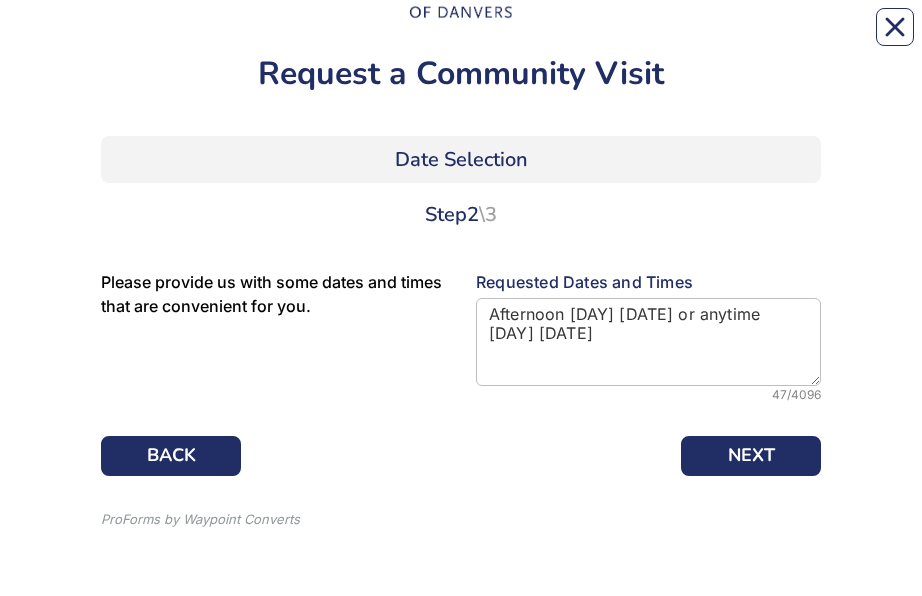scroll, scrollTop: 179, scrollLeft: 0, axis: vertical 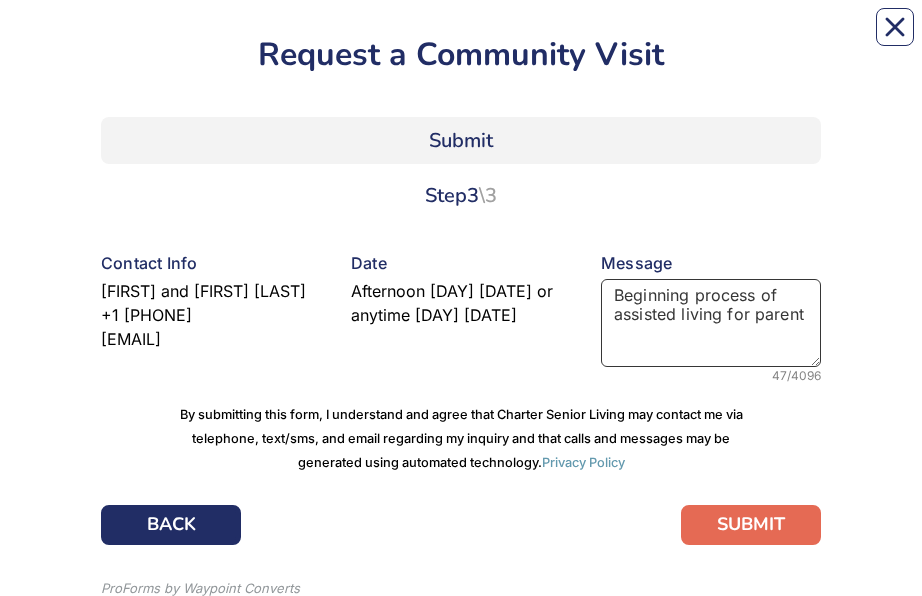 click on "Beginning process of assisted living for parent" at bounding box center (711, 323) 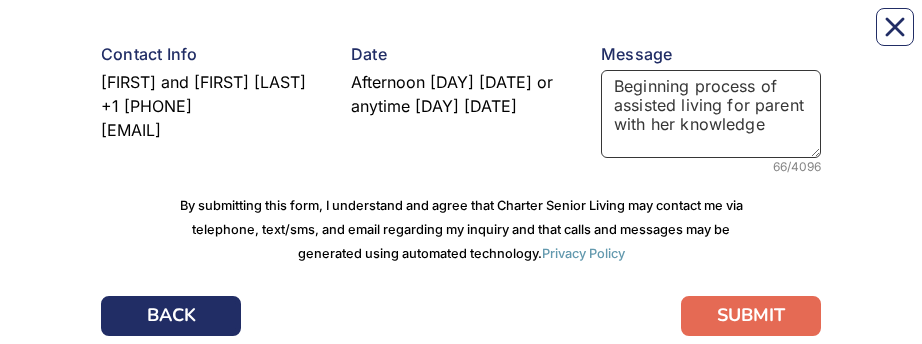 scroll, scrollTop: 418, scrollLeft: 0, axis: vertical 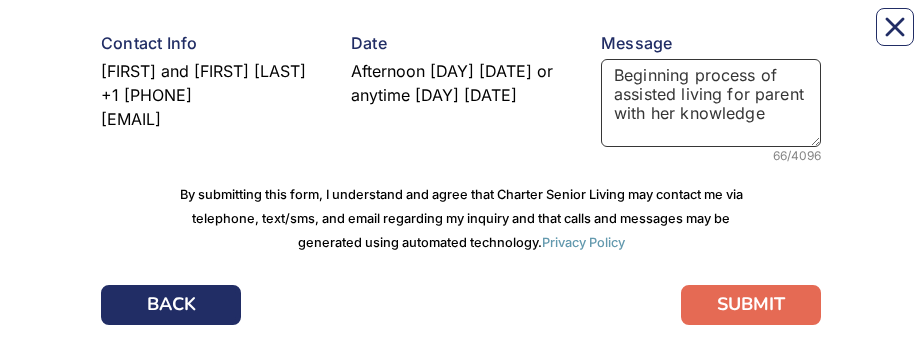 type on "Beginning process of assisted living for parent with her knowledge" 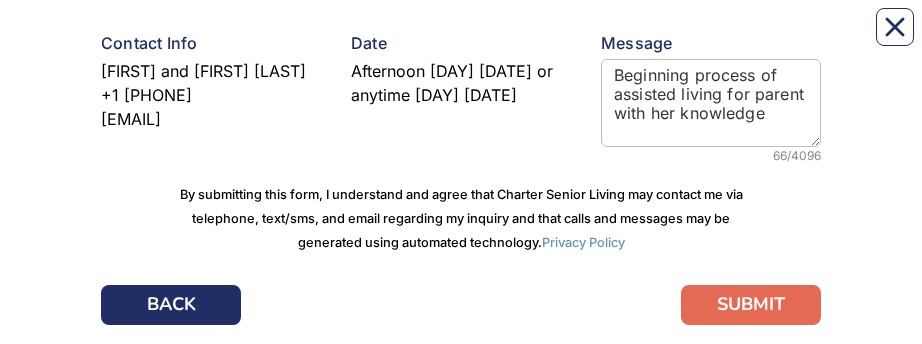 click on "SUBMIT" at bounding box center [751, 305] 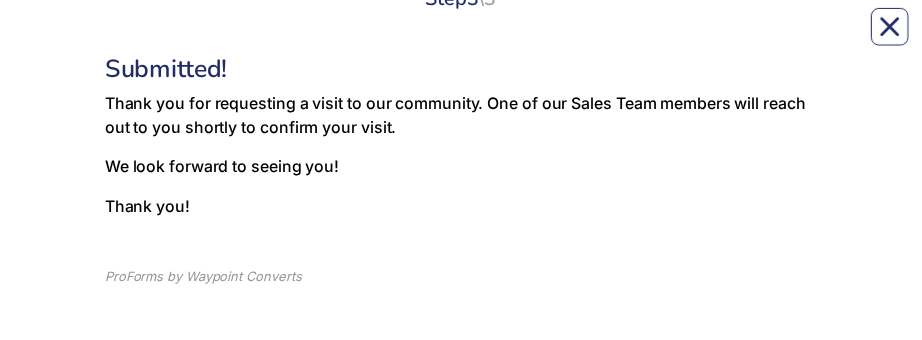 scroll, scrollTop: 411, scrollLeft: 0, axis: vertical 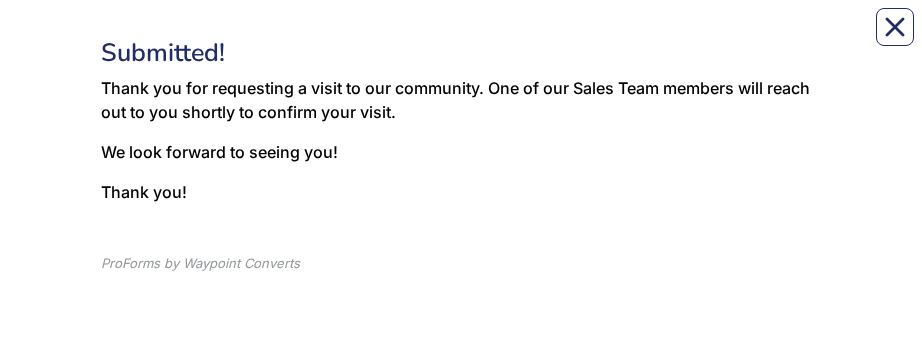click 